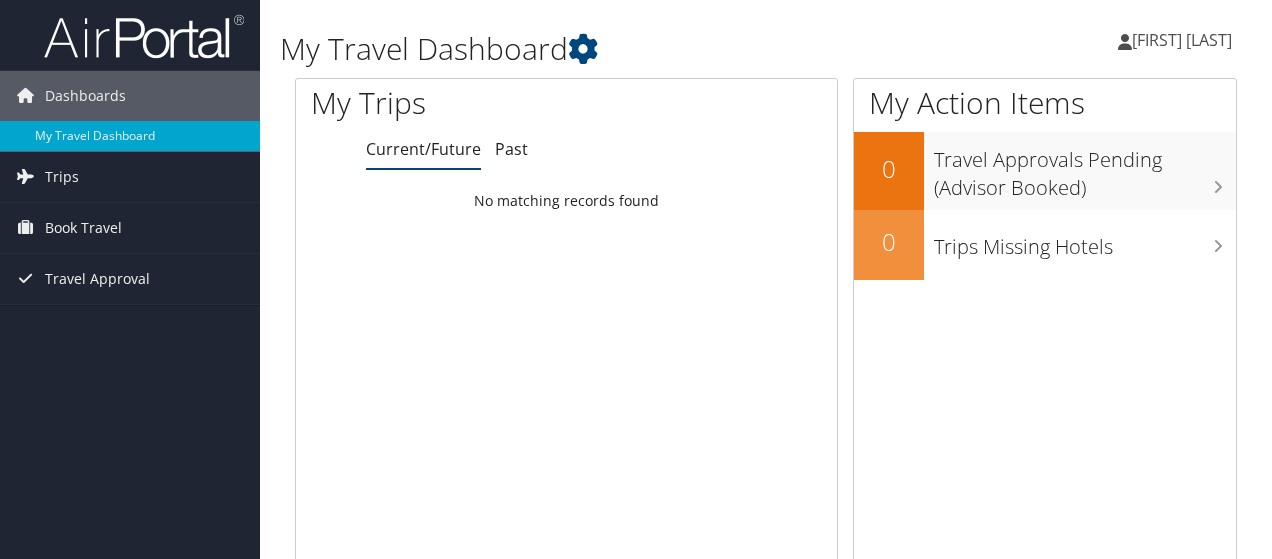 scroll, scrollTop: 0, scrollLeft: 0, axis: both 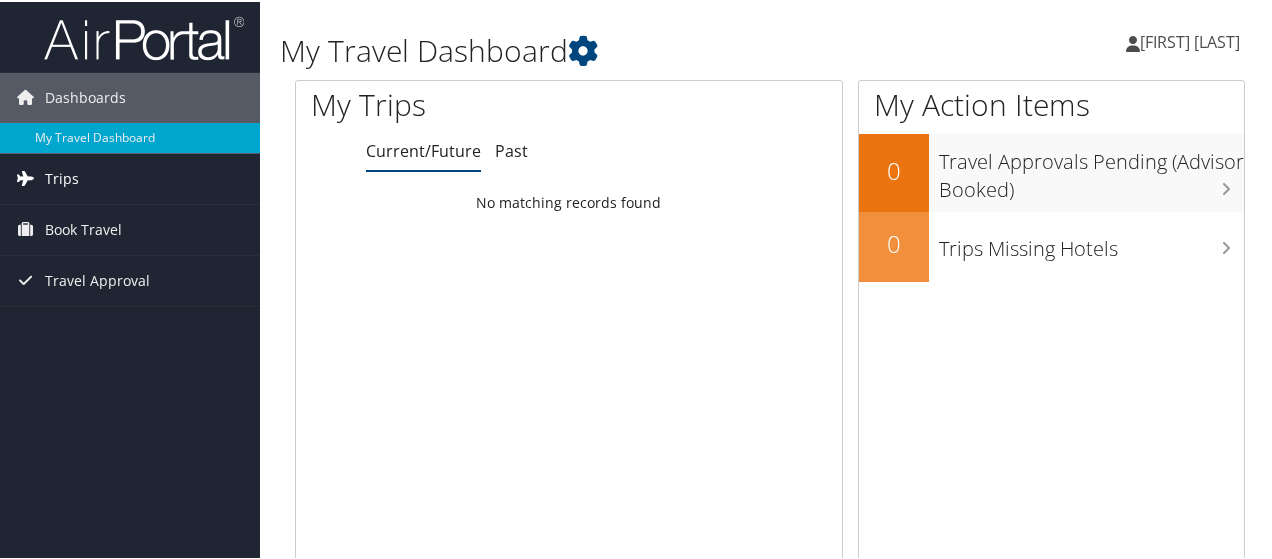 click on "Trips" at bounding box center [62, 177] 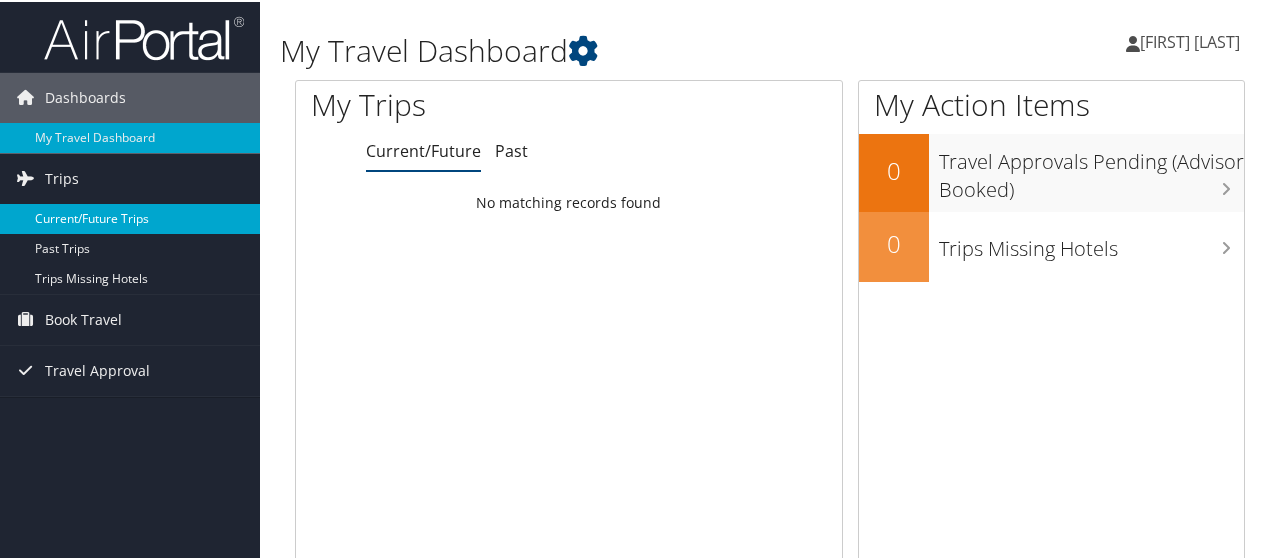 click on "Current/Future Trips" at bounding box center [130, 217] 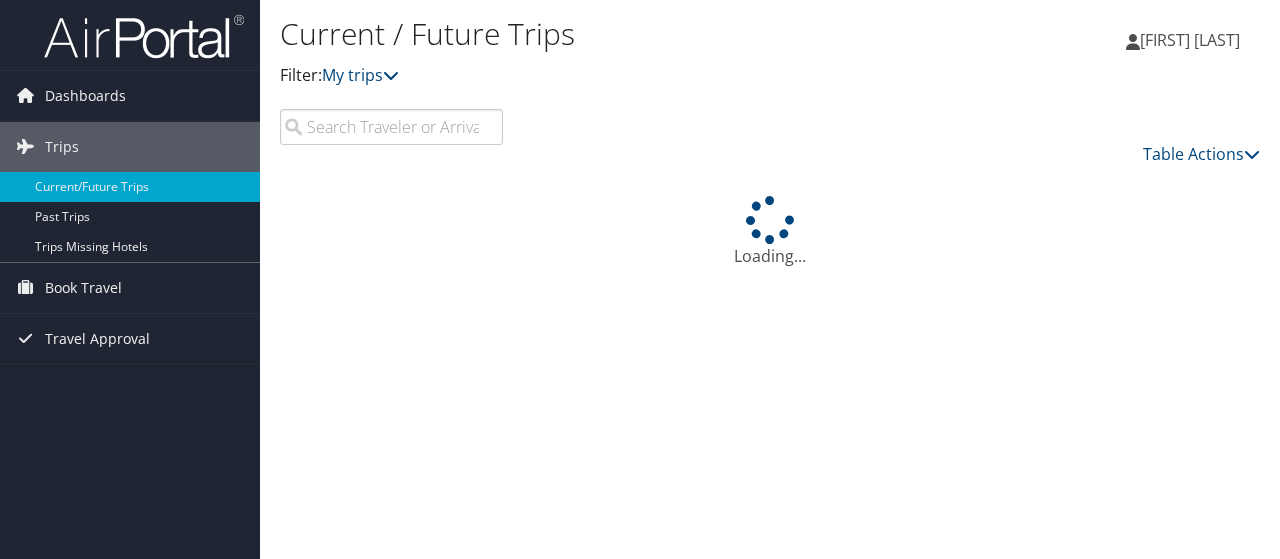 scroll, scrollTop: 0, scrollLeft: 0, axis: both 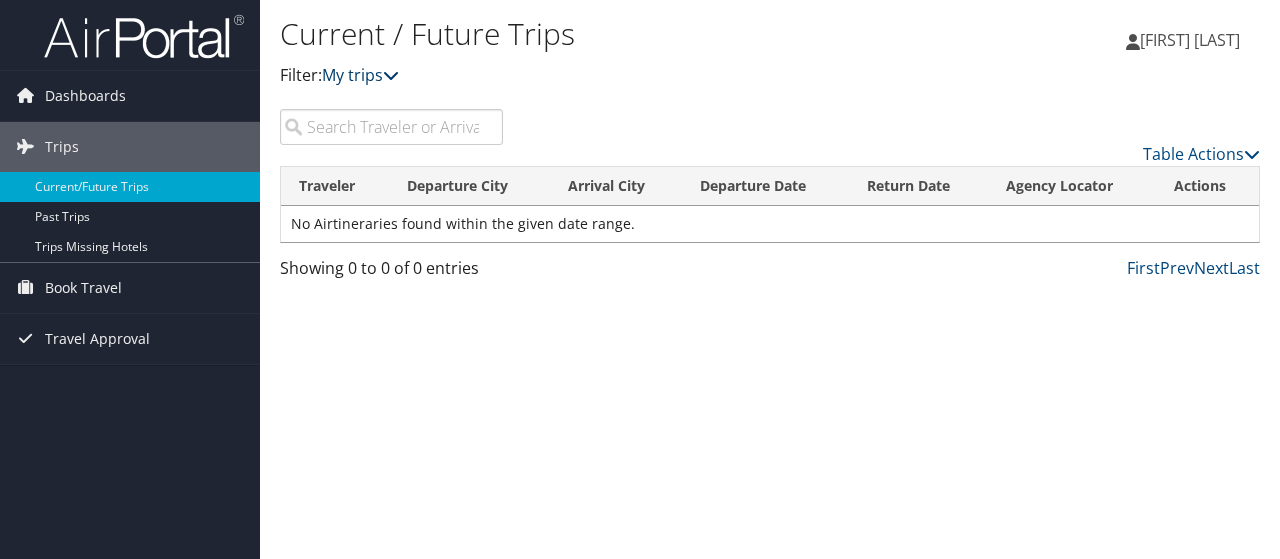 click on "My trips" at bounding box center (360, 75) 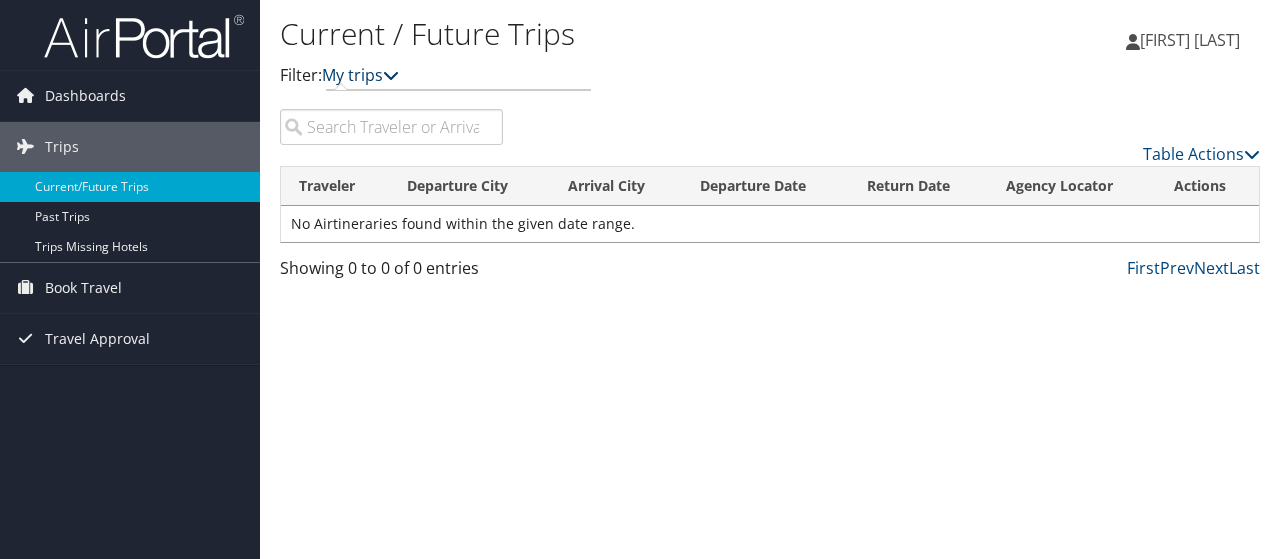click on "My trips" at bounding box center [360, 75] 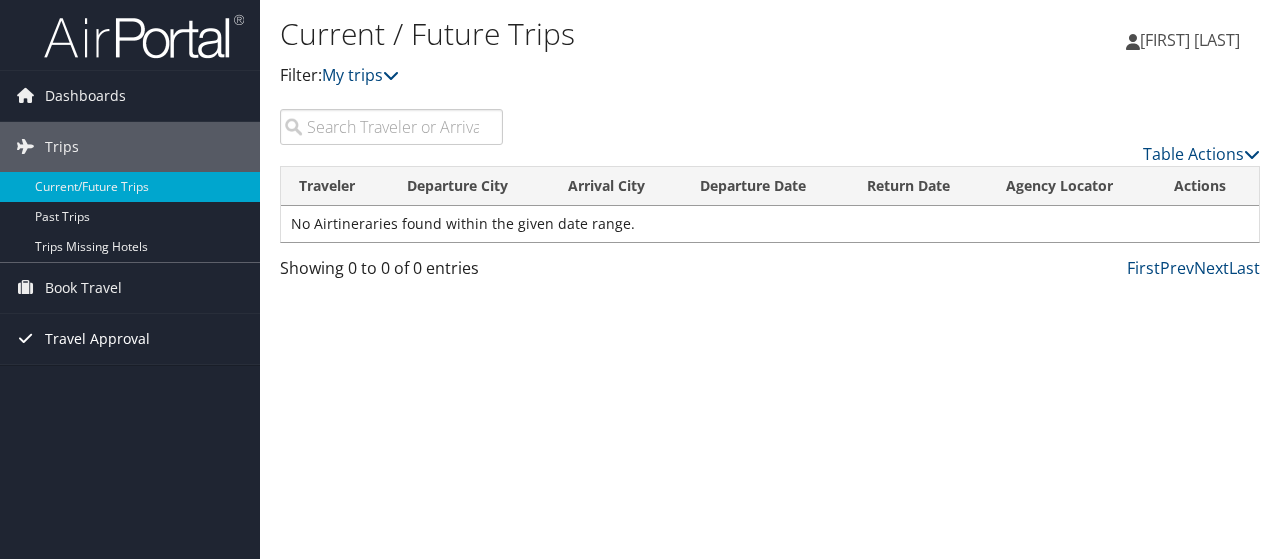 click on "Travel Approval" at bounding box center (97, 339) 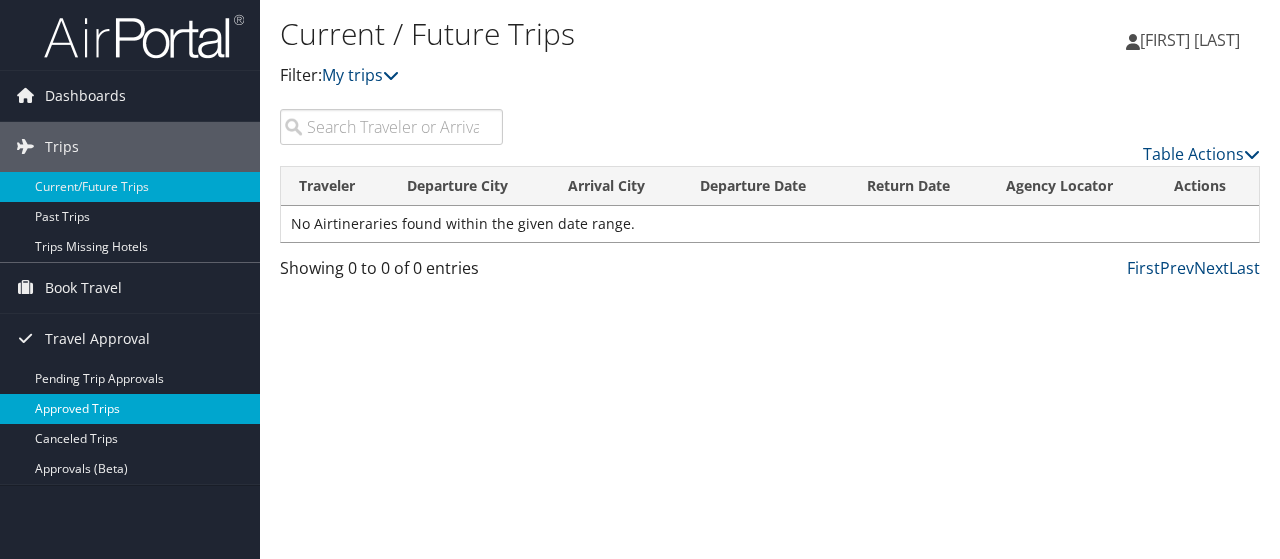 click on "Approved Trips" at bounding box center [130, 409] 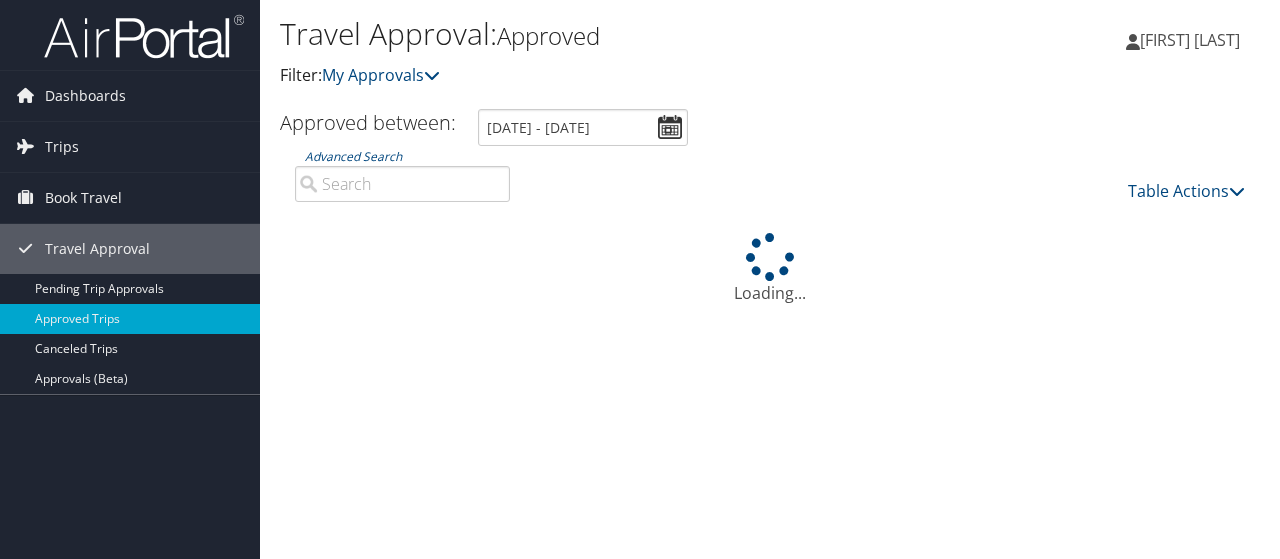 scroll, scrollTop: 0, scrollLeft: 0, axis: both 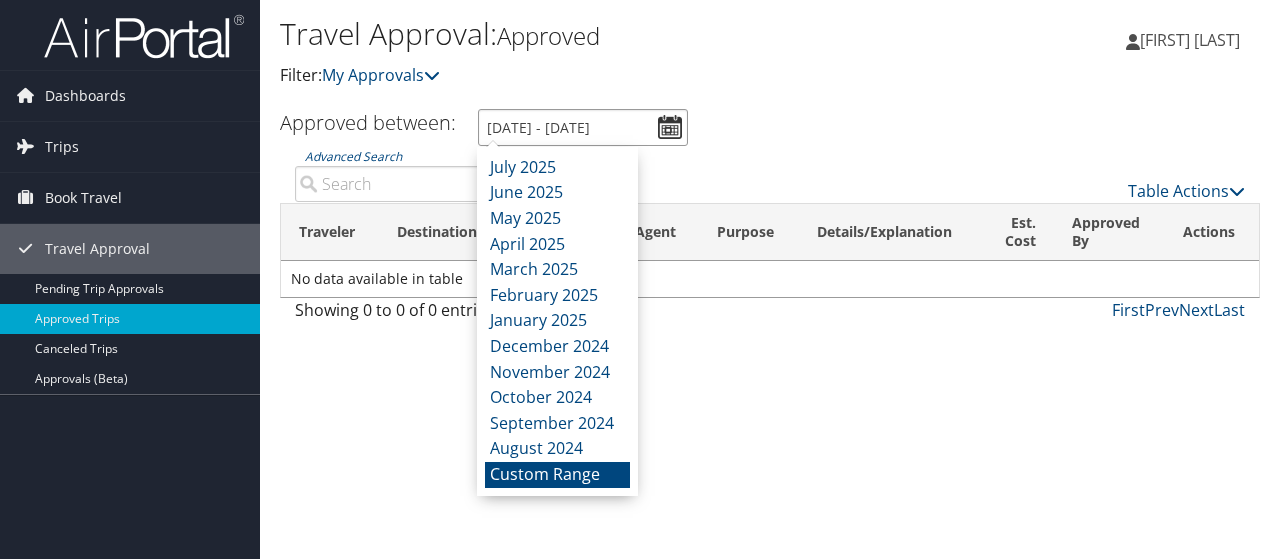 click on "[DATE] - [DATE]" at bounding box center (583, 127) 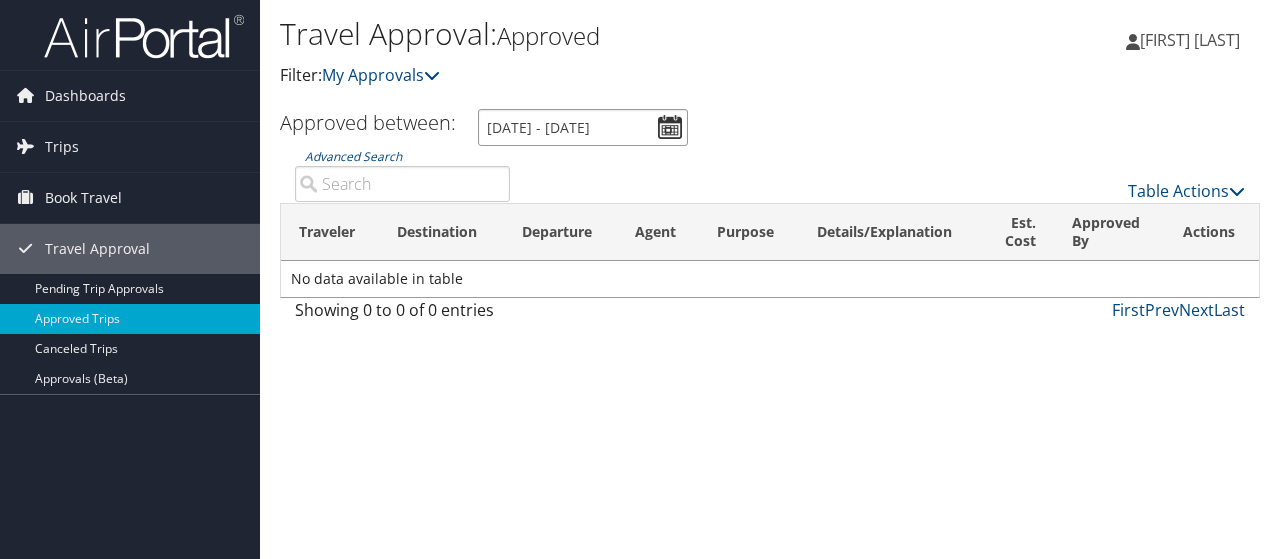 click on "[DATE] - [DATE]" at bounding box center (583, 127) 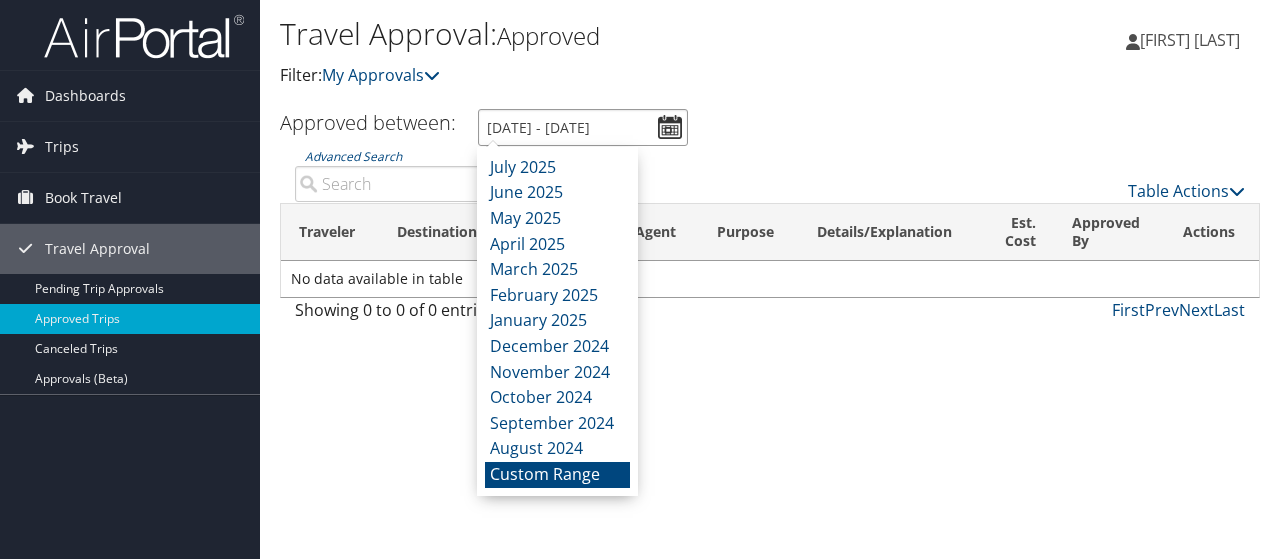 type on "[DATE] - [DATE]" 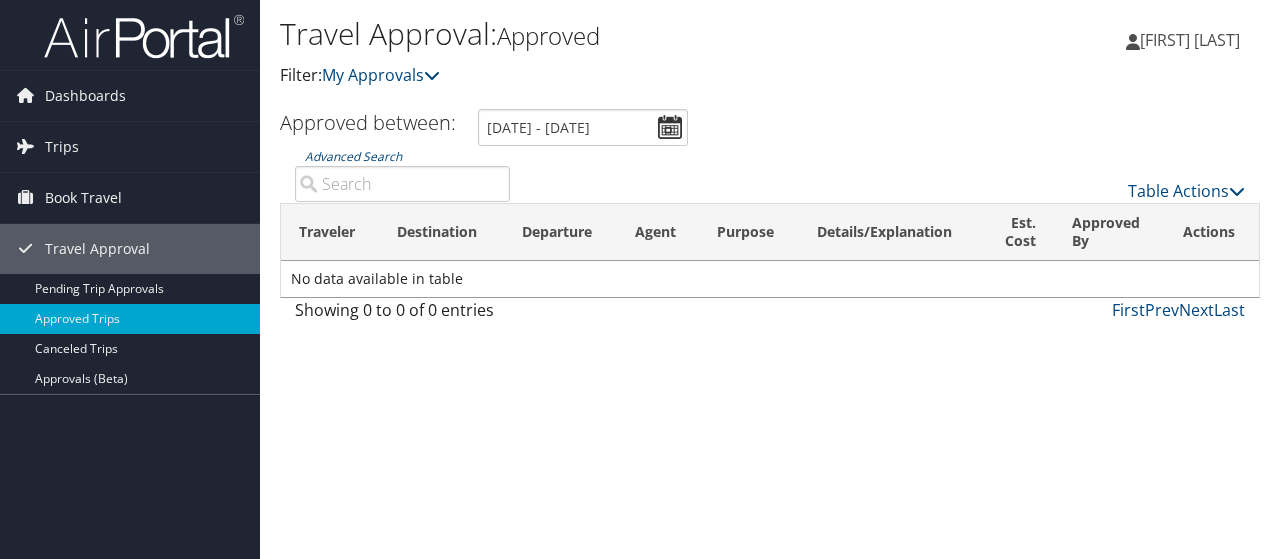 click on "Approved between:
[DATE] - [DATE]" at bounding box center [759, 127] 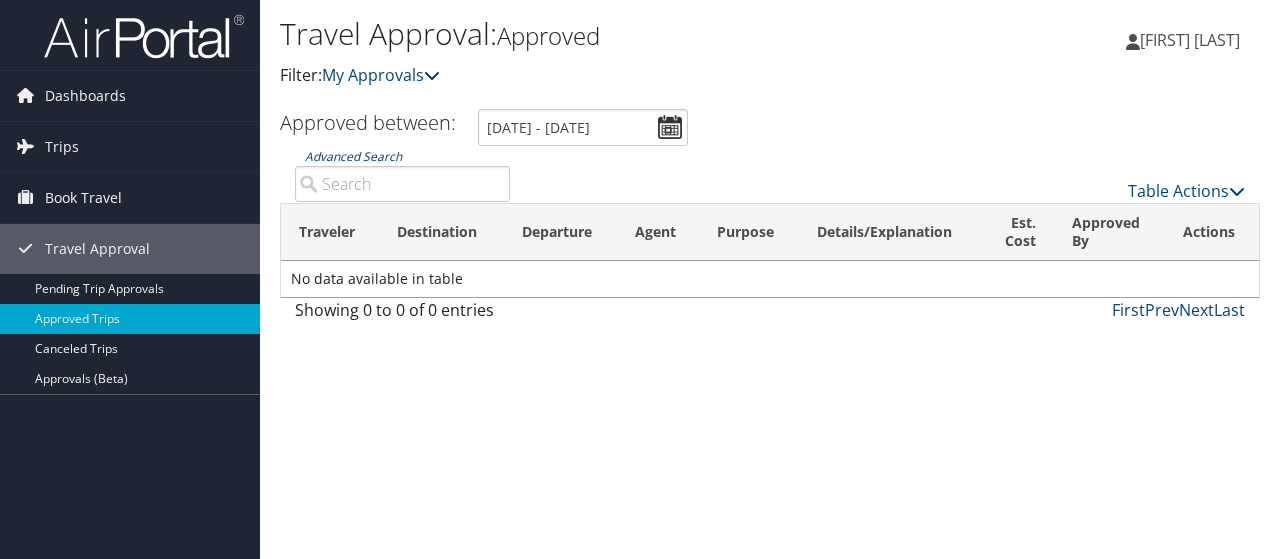 click on "Advanced Search" at bounding box center (353, 156) 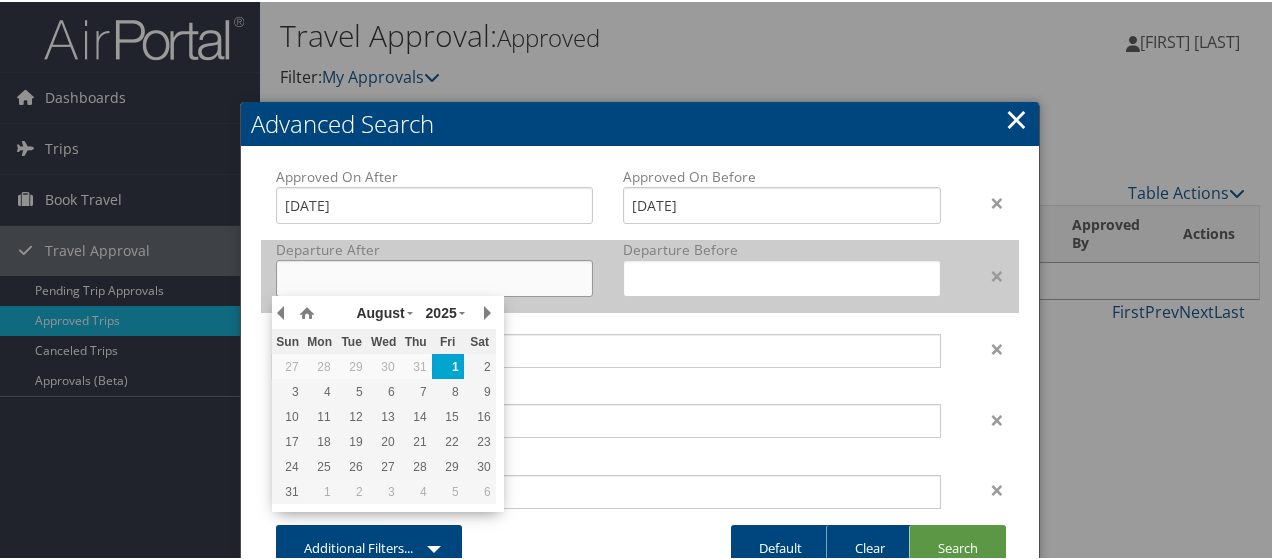 click at bounding box center (434, 276) 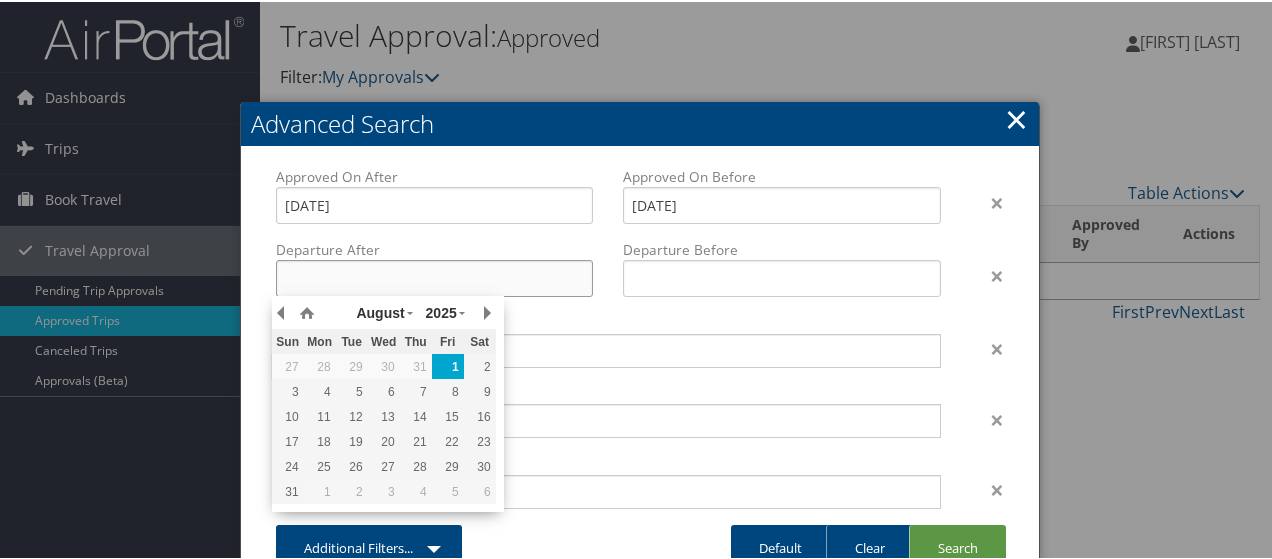 click on "1" at bounding box center [448, 365] 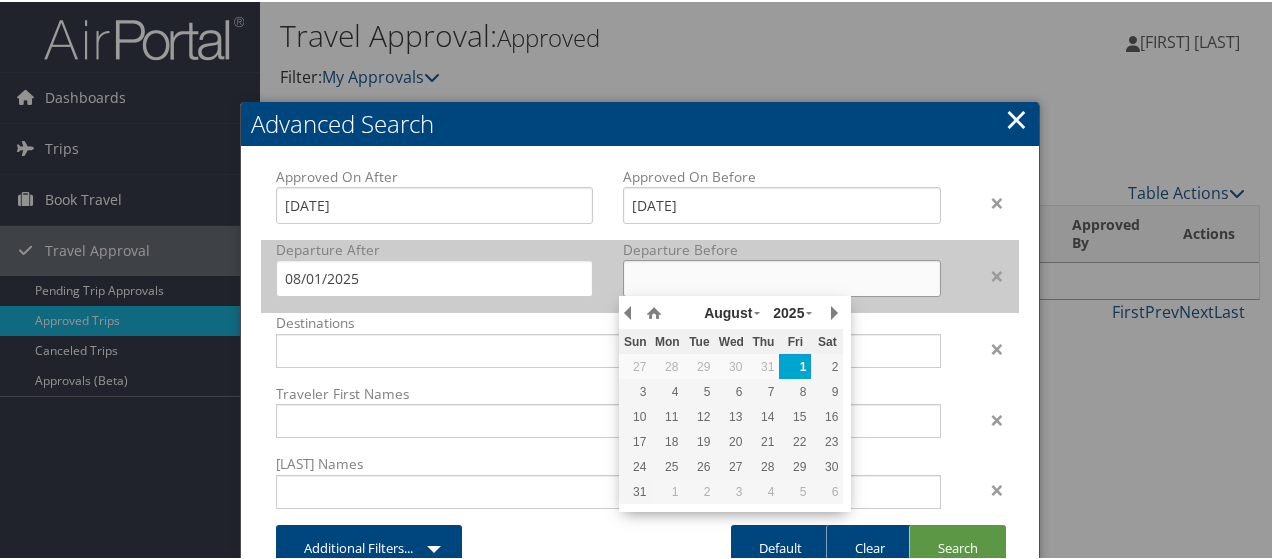 click at bounding box center [781, 276] 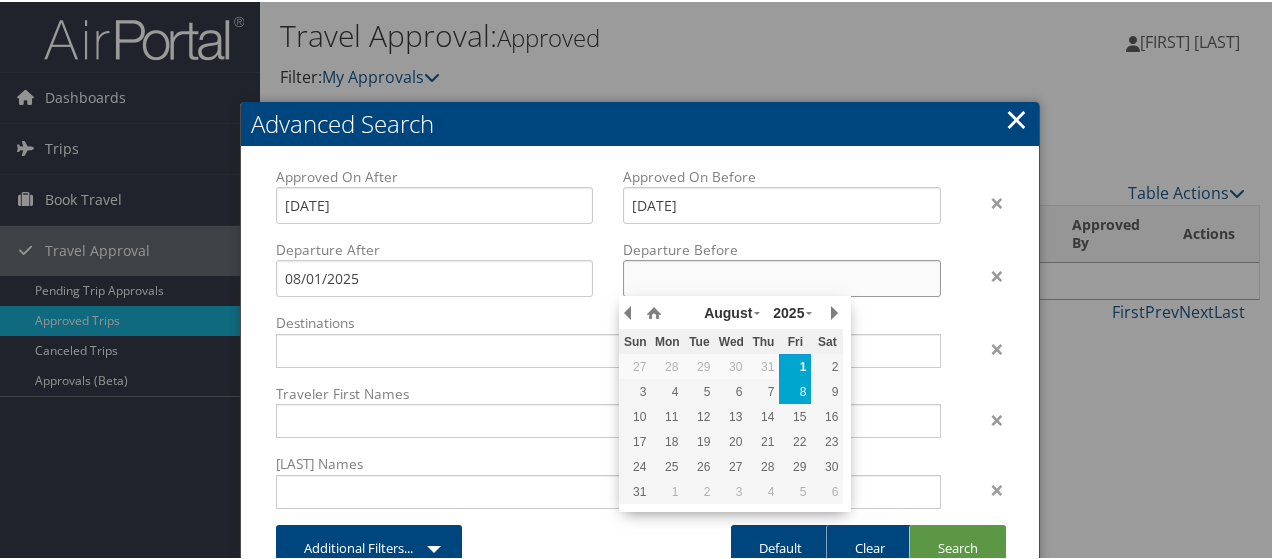click on "8" at bounding box center [795, 390] 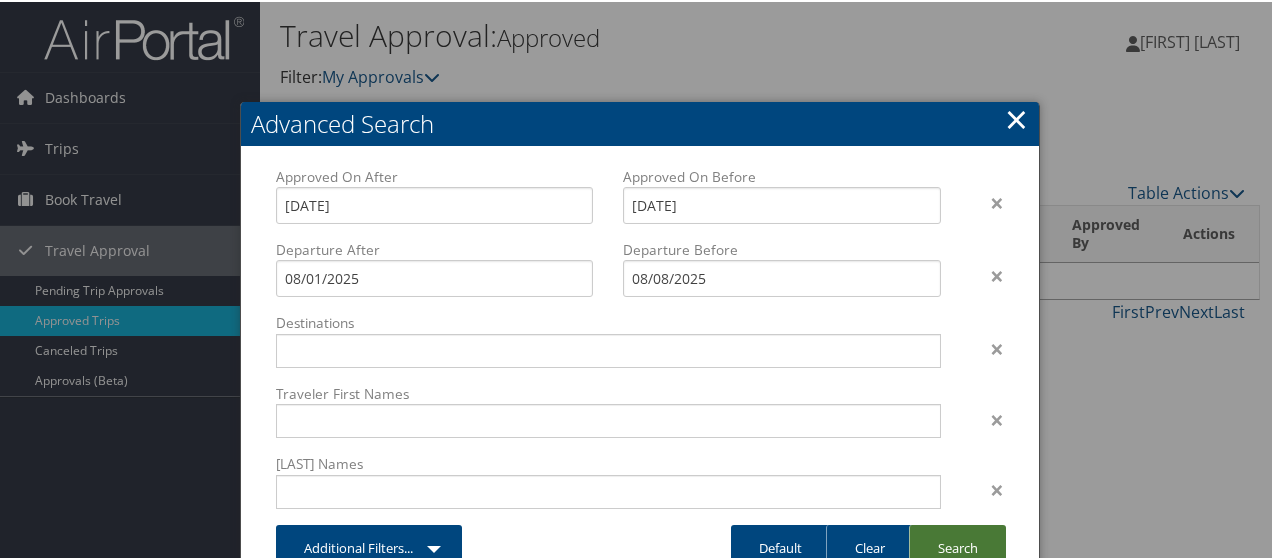 click on "Search" at bounding box center [957, 546] 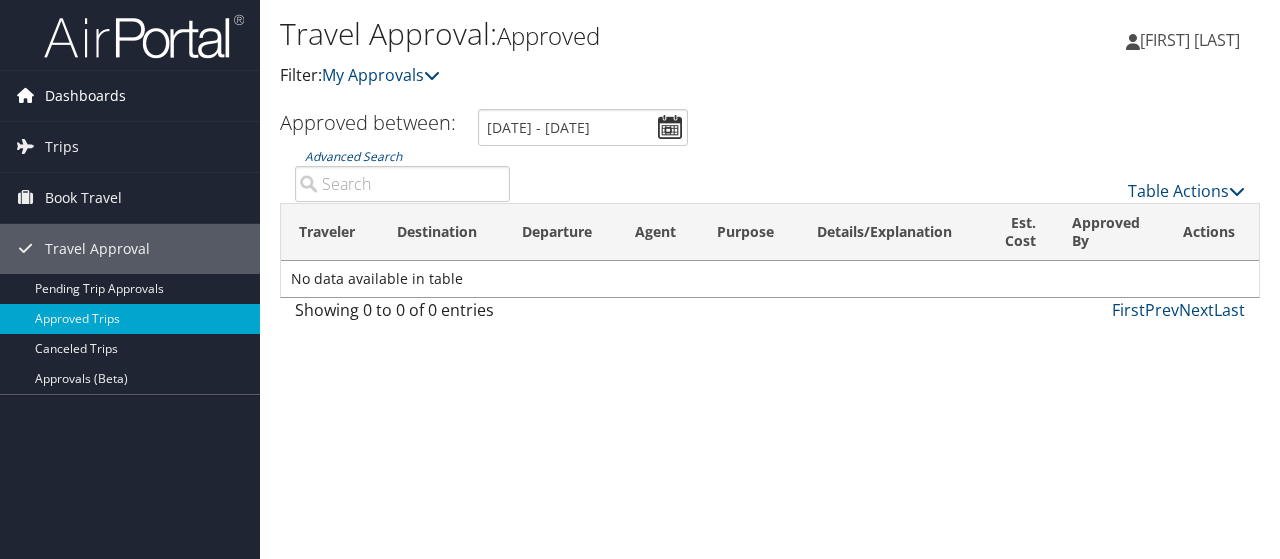 click on "Dashboards" at bounding box center [85, 96] 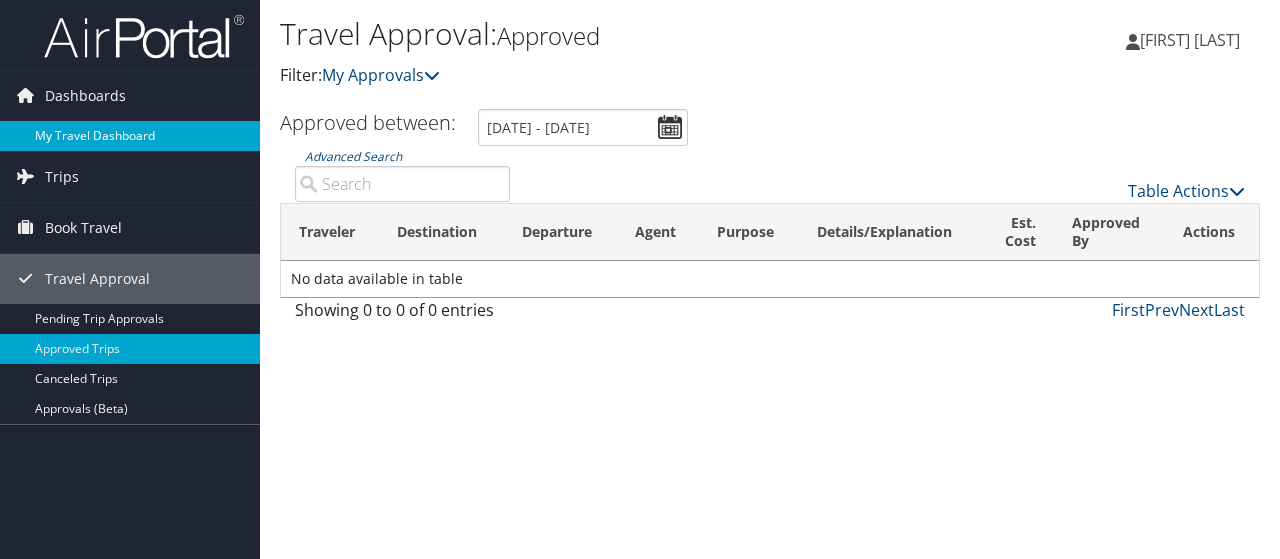 click on "My Travel Dashboard" at bounding box center (130, 136) 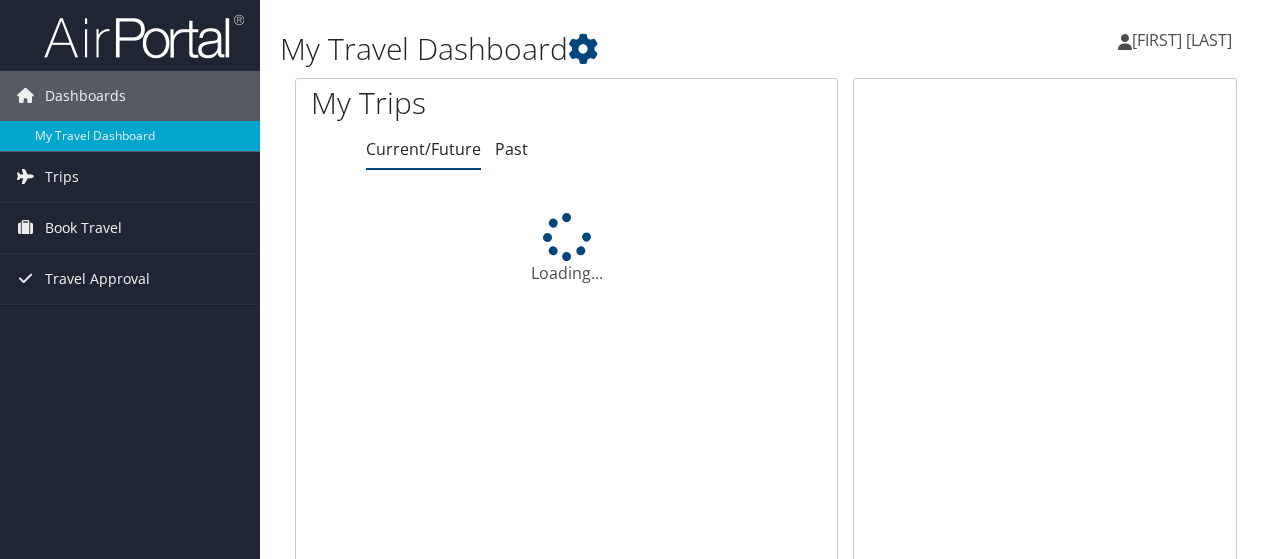 scroll, scrollTop: 0, scrollLeft: 0, axis: both 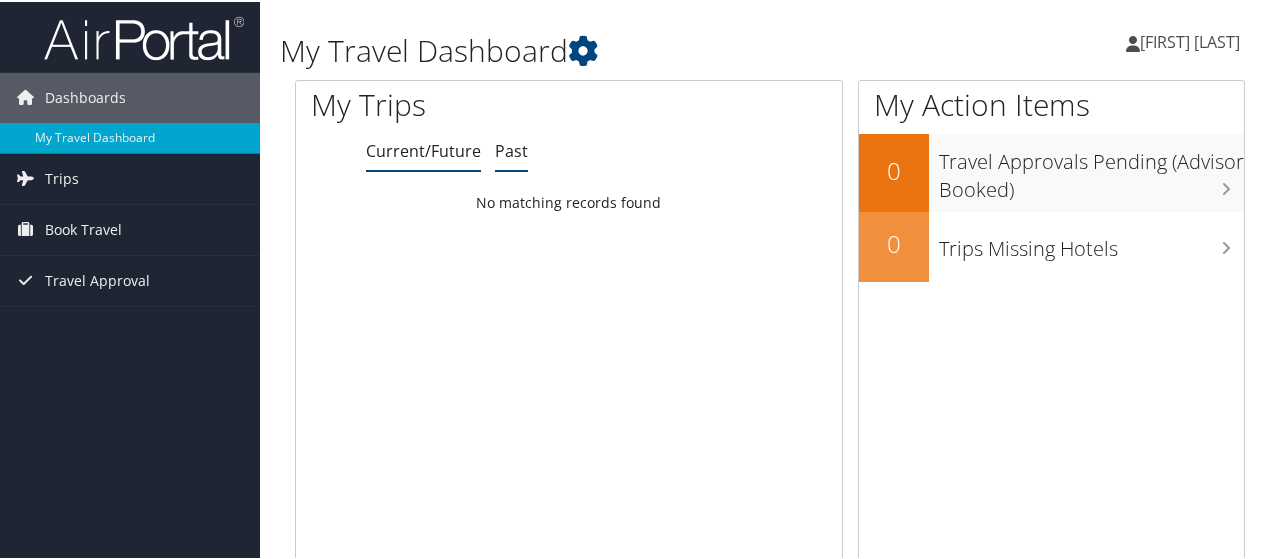click on "Past" at bounding box center (511, 149) 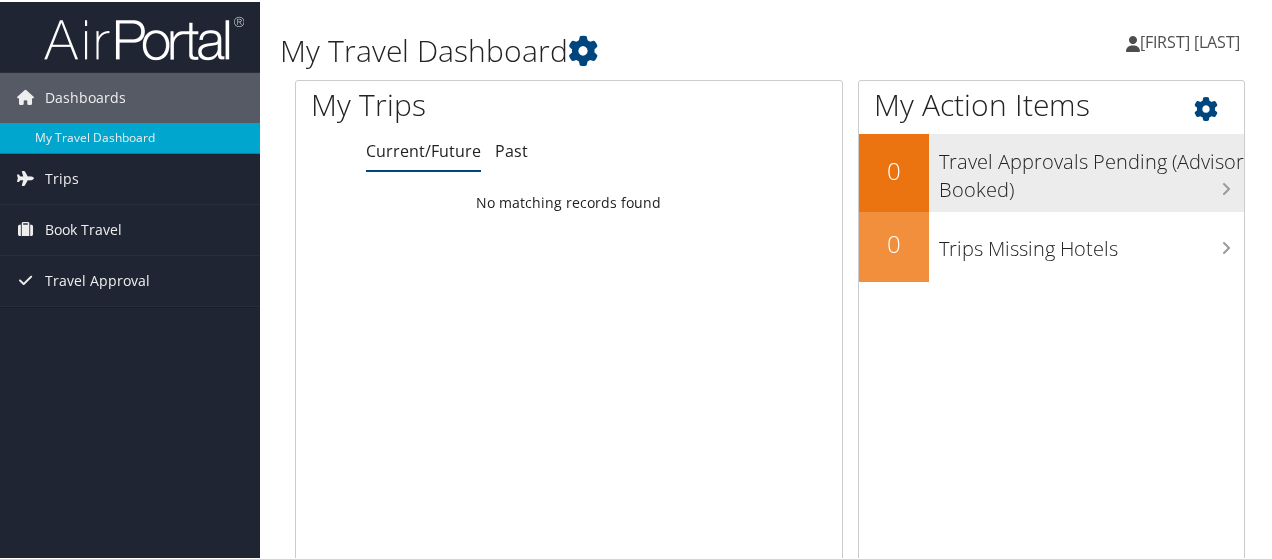 click on "Travel Approvals Pending (Advisor Booked)" at bounding box center [1091, 169] 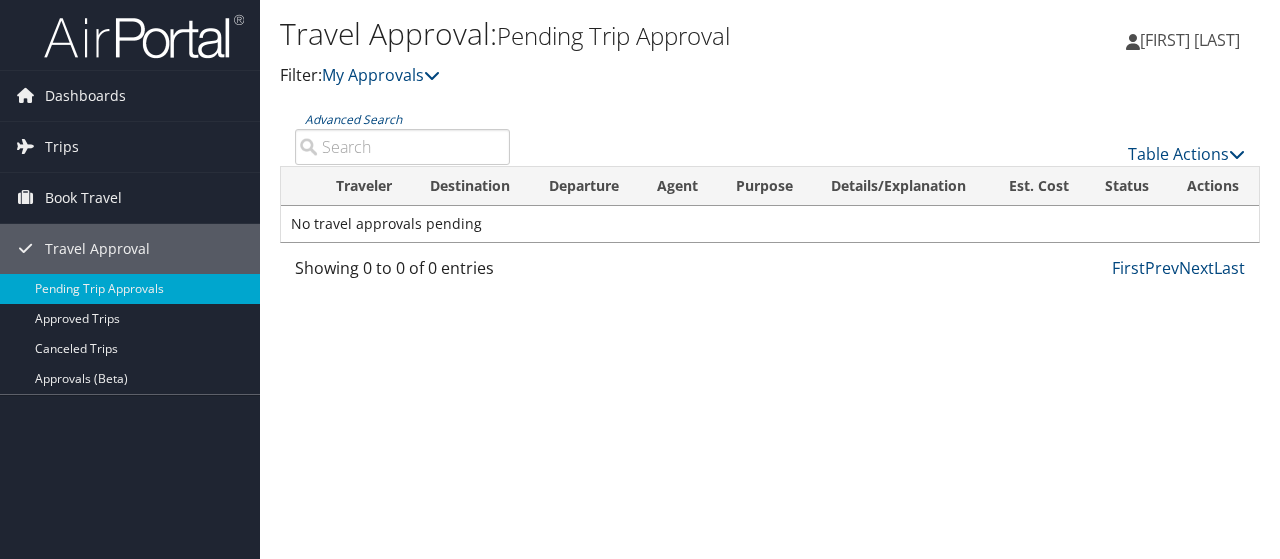 scroll, scrollTop: 0, scrollLeft: 0, axis: both 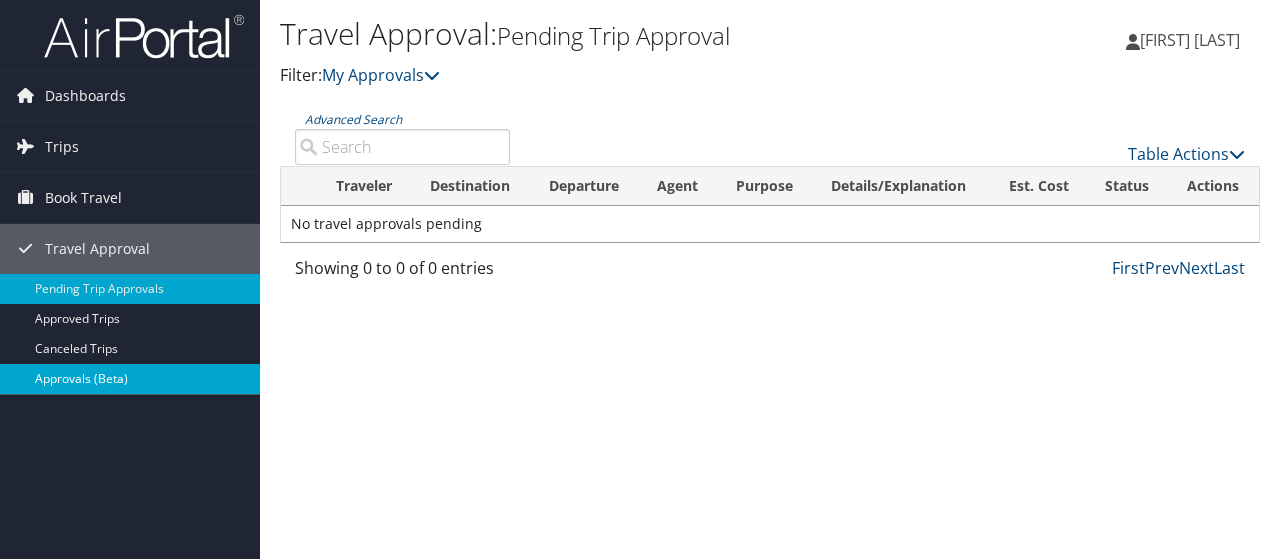 click on "Approvals (Beta)" at bounding box center (130, 379) 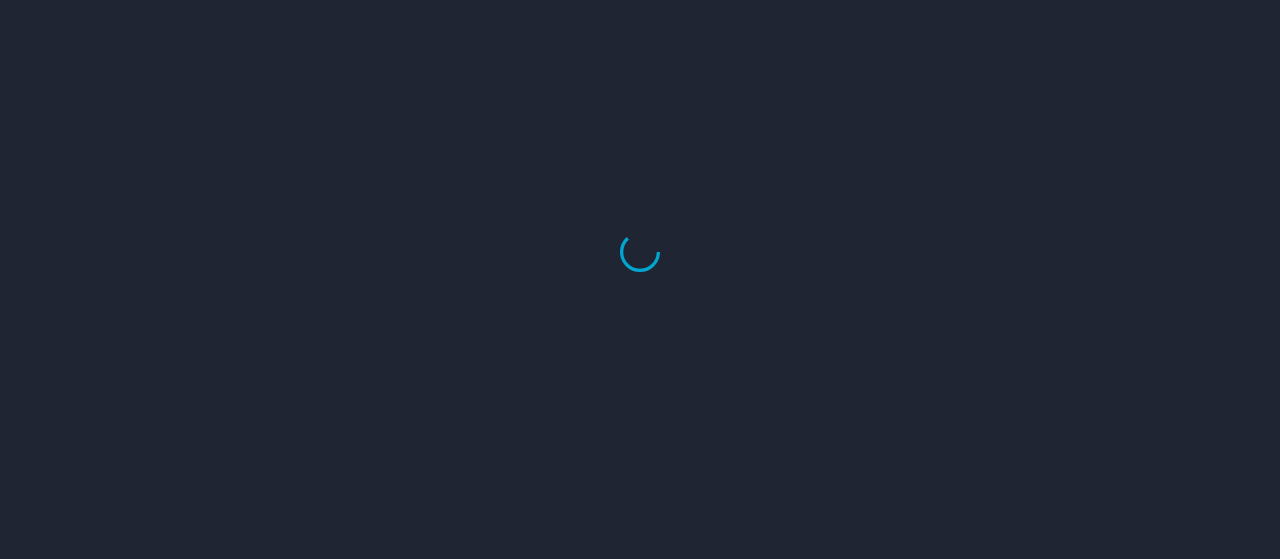 scroll, scrollTop: 0, scrollLeft: 0, axis: both 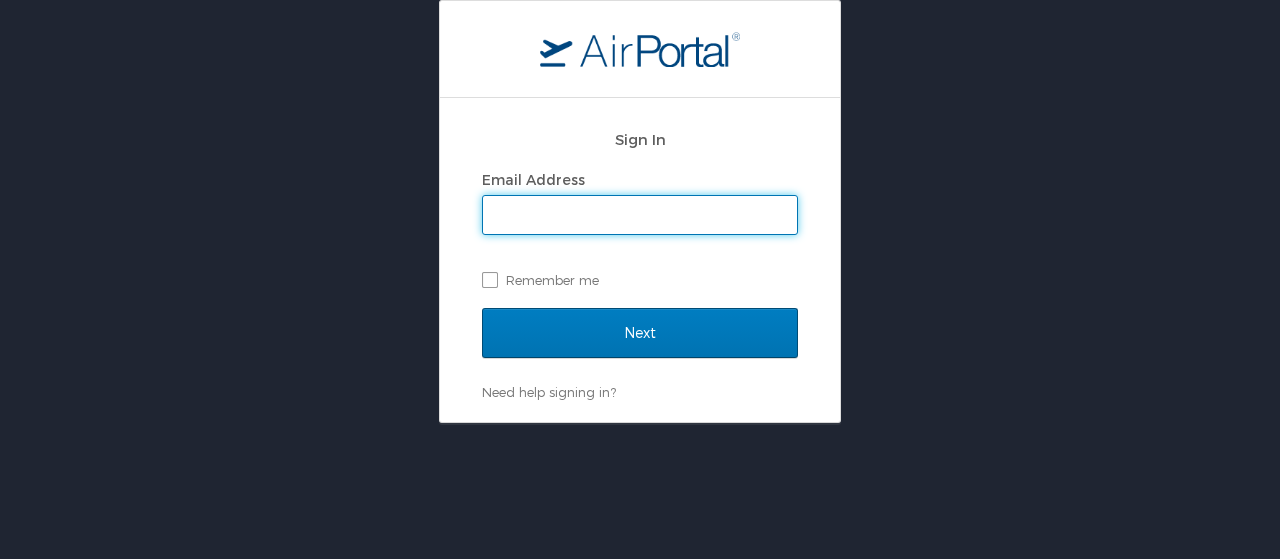 type on "[EMAIL]" 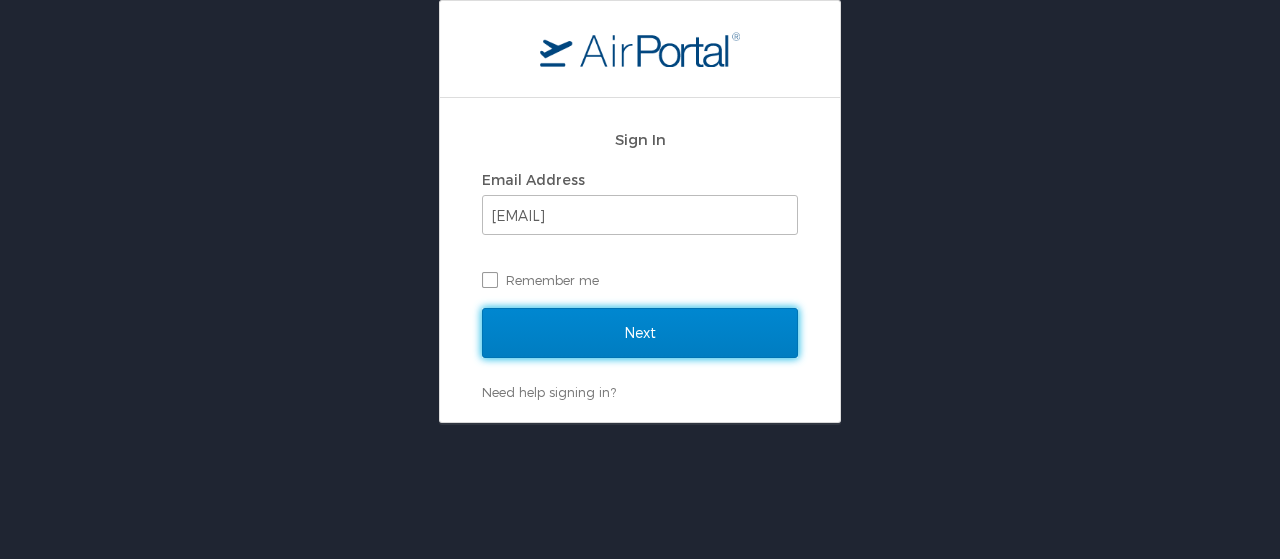 click on "Next" at bounding box center [640, 333] 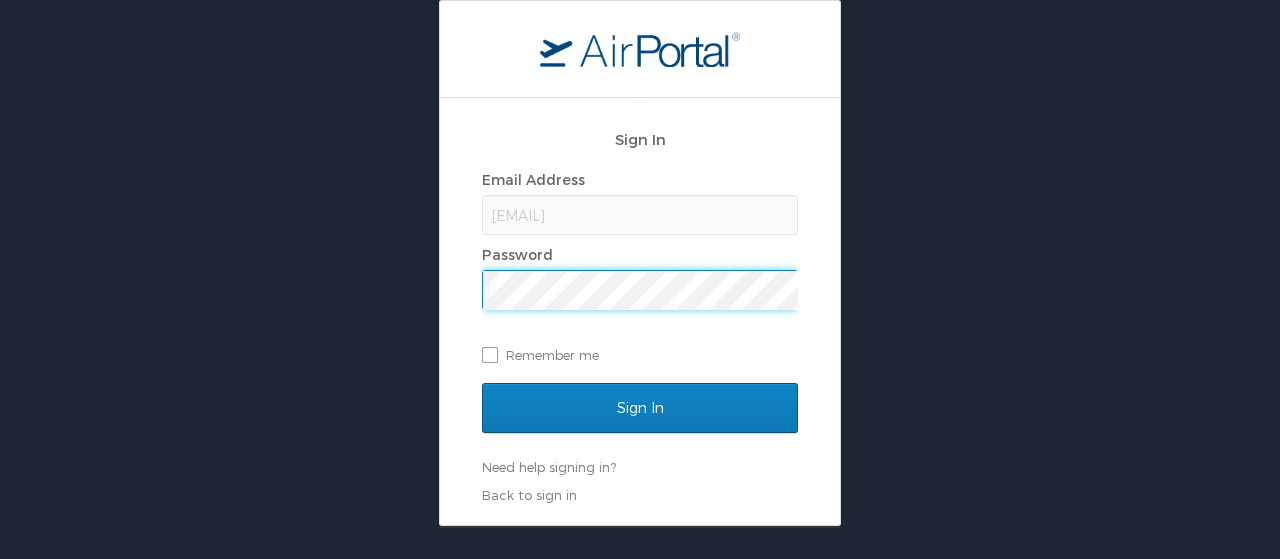 scroll, scrollTop: 0, scrollLeft: 0, axis: both 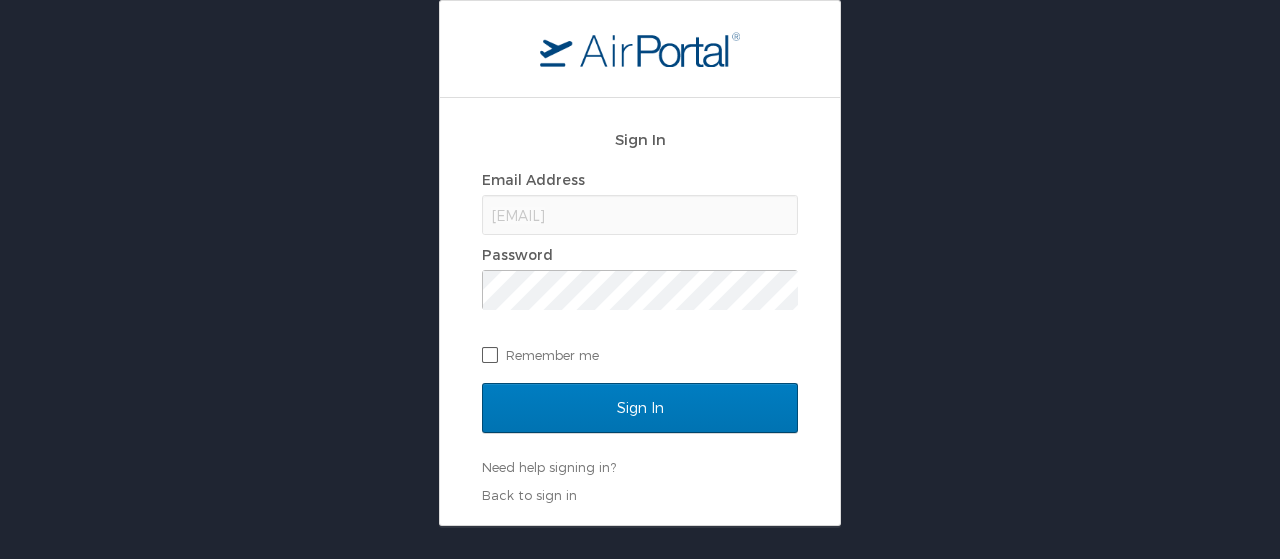 click on "Remember me" at bounding box center [640, 355] 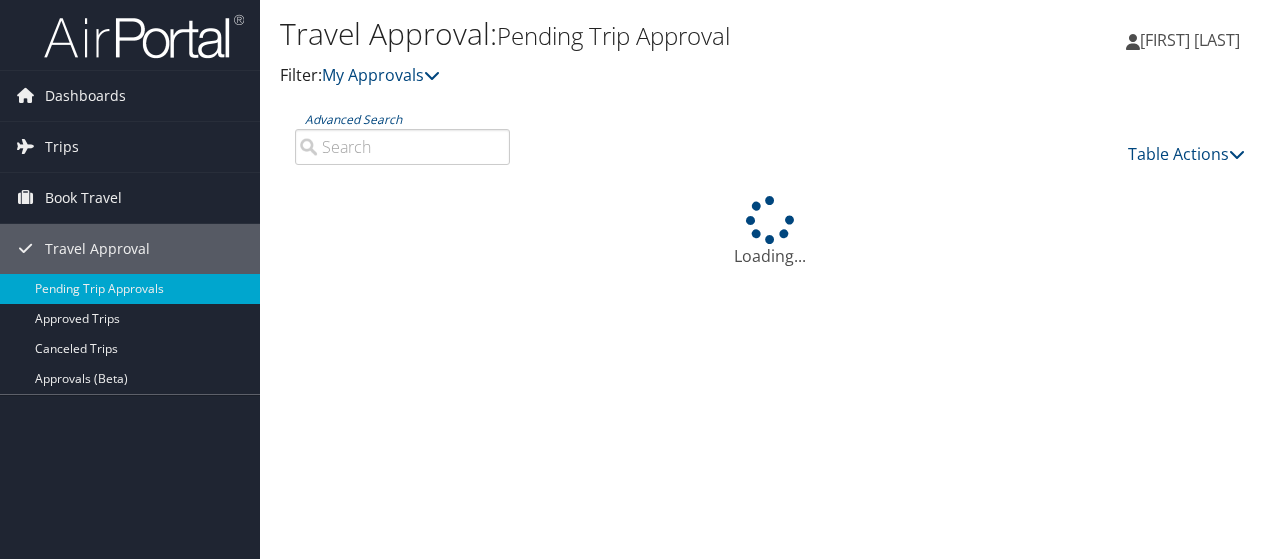 scroll, scrollTop: 0, scrollLeft: 0, axis: both 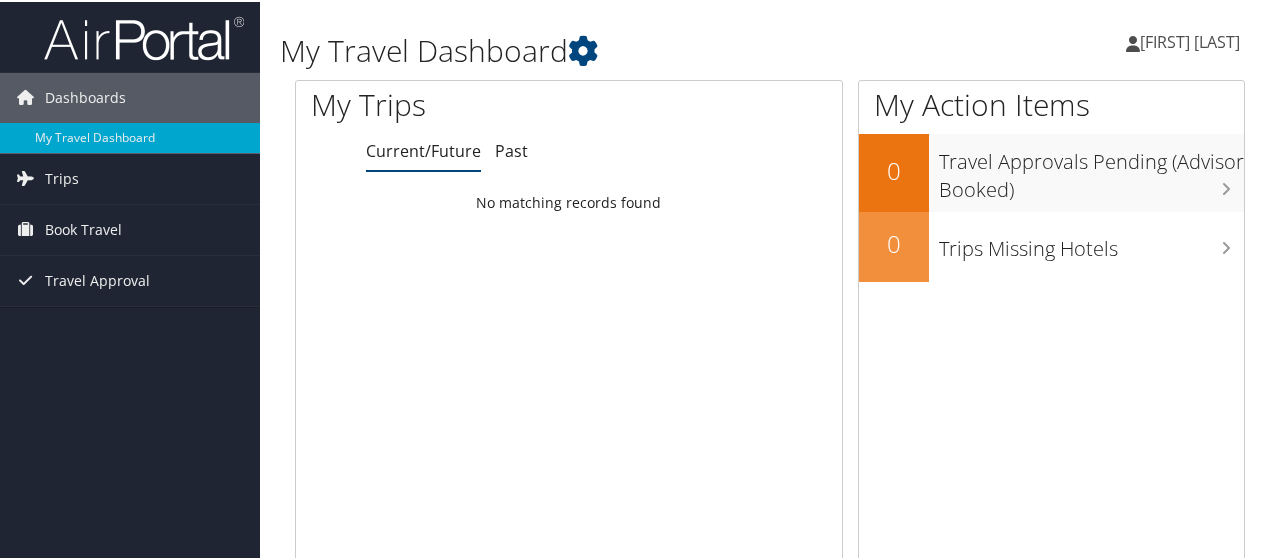 click on "[FIRST] [LAST]" at bounding box center [1190, 40] 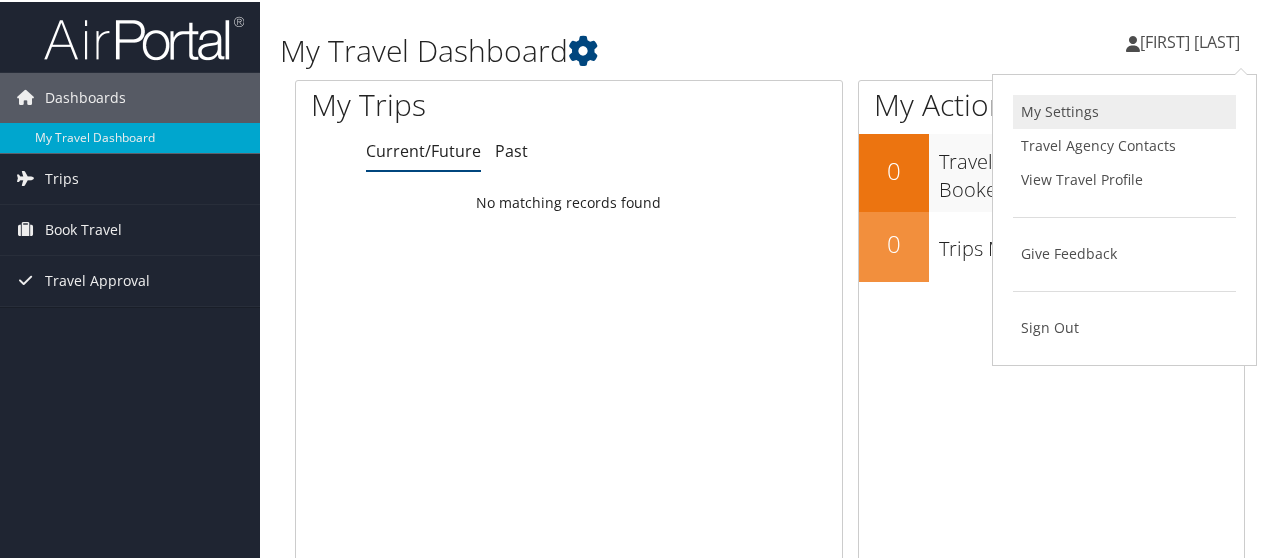 click on "My Settings" at bounding box center [1124, 110] 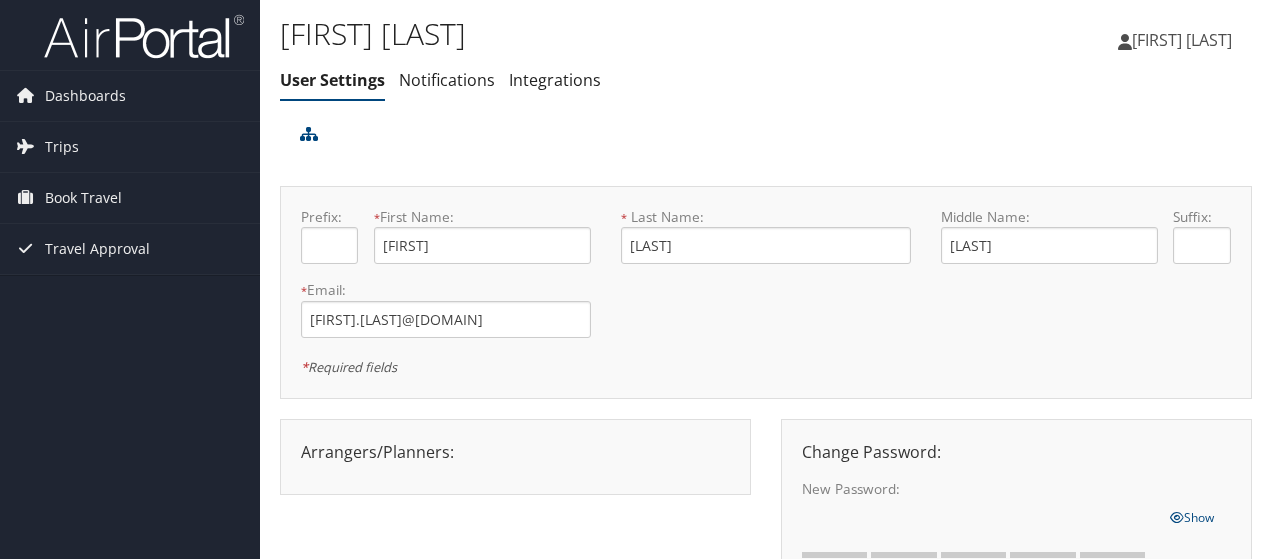 scroll, scrollTop: 0, scrollLeft: 0, axis: both 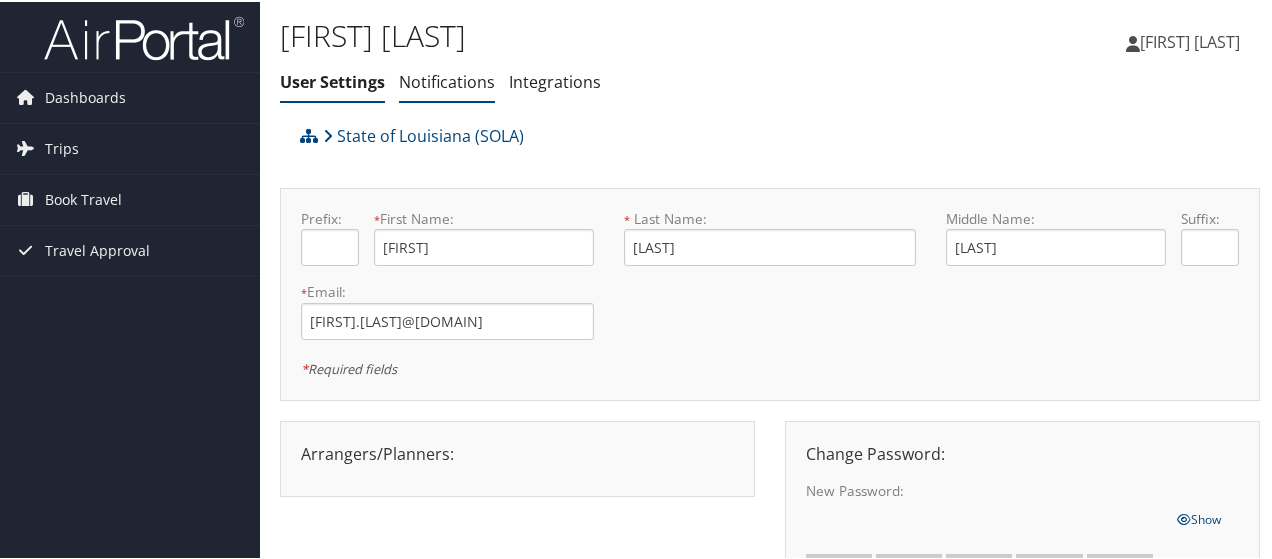 click on "Notifications" at bounding box center (447, 80) 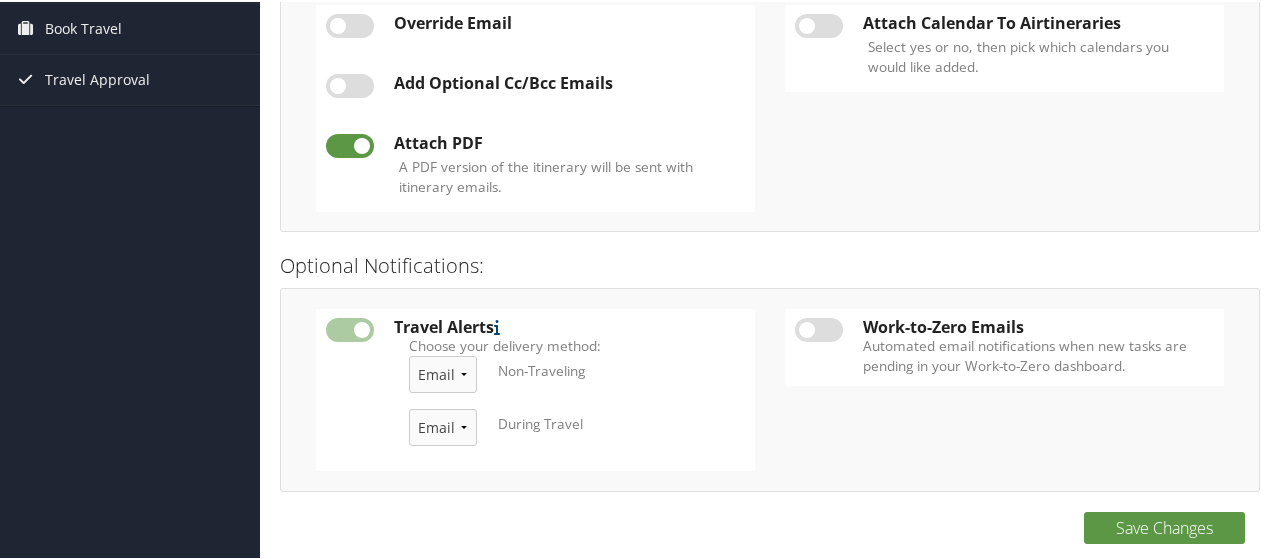 scroll, scrollTop: 172, scrollLeft: 0, axis: vertical 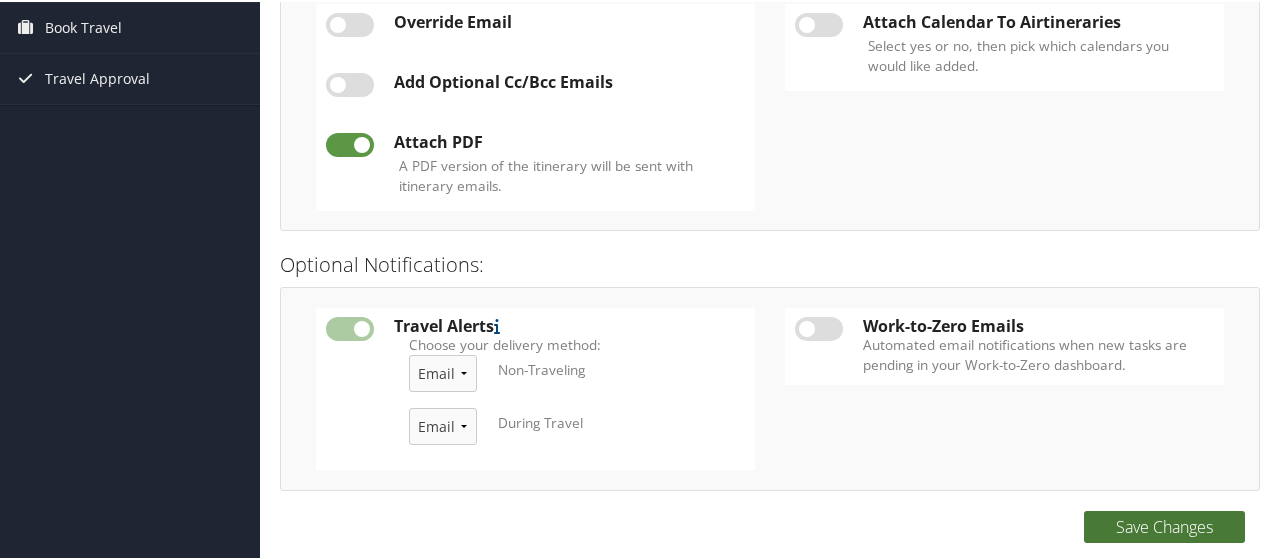 click on "Save Changes" at bounding box center (1164, 525) 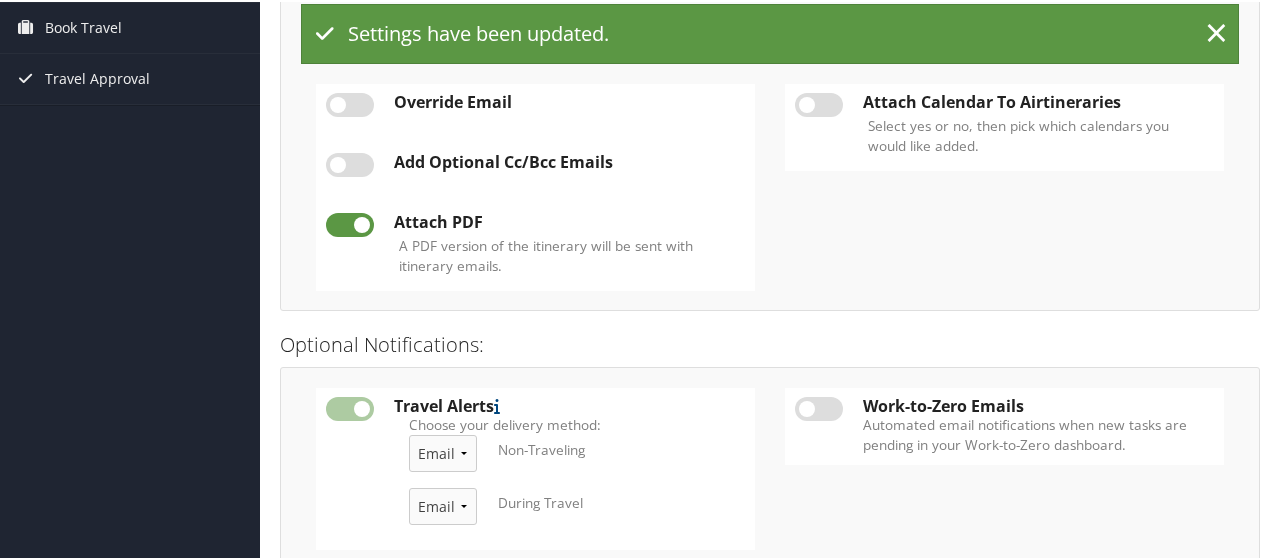 type 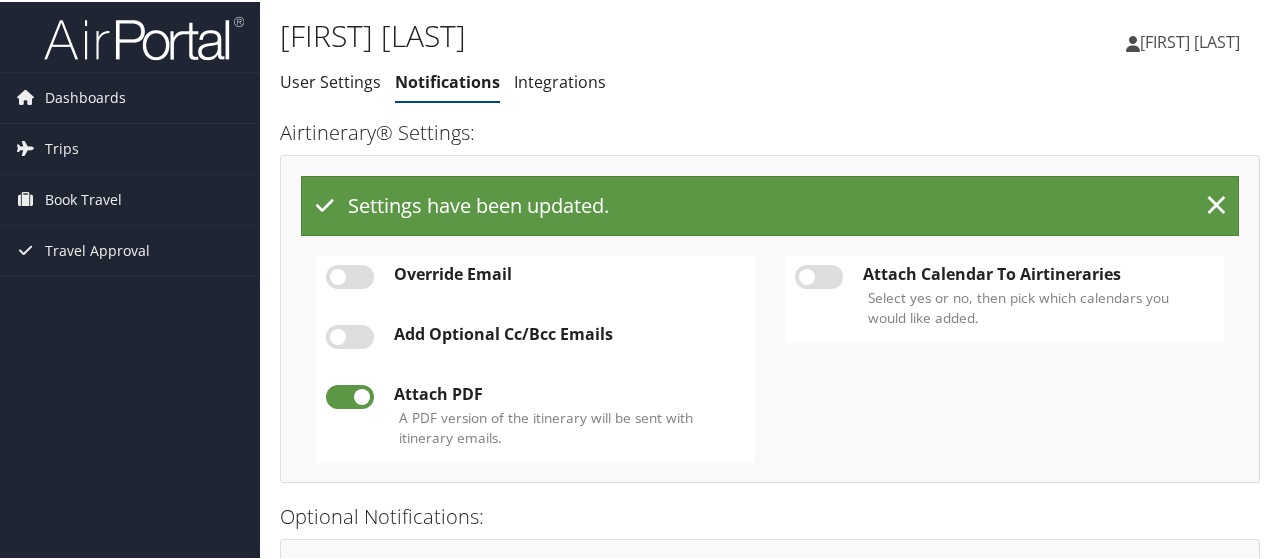 scroll, scrollTop: 0, scrollLeft: 0, axis: both 